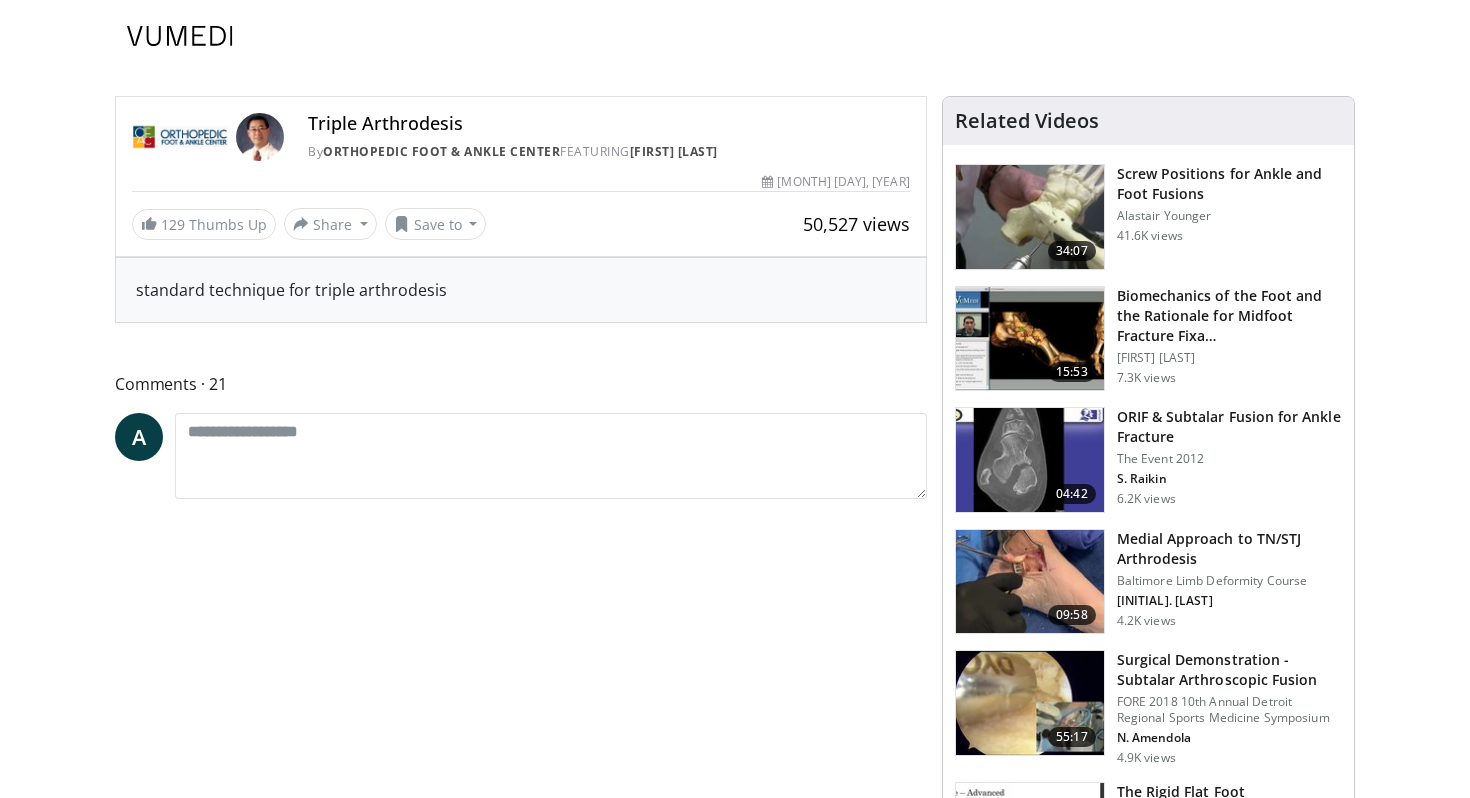 scroll, scrollTop: 0, scrollLeft: 0, axis: both 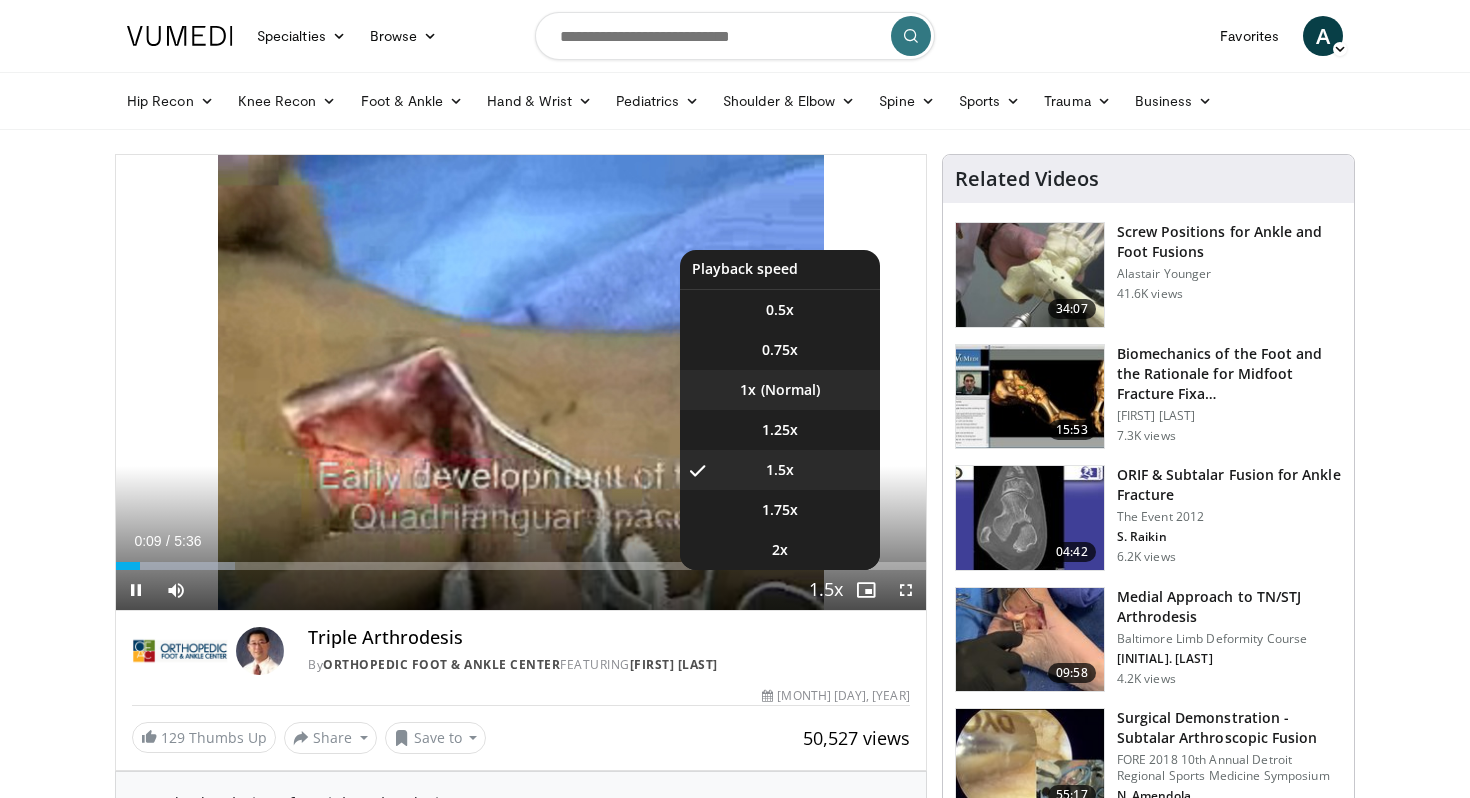 click on "1x" at bounding box center (780, 390) 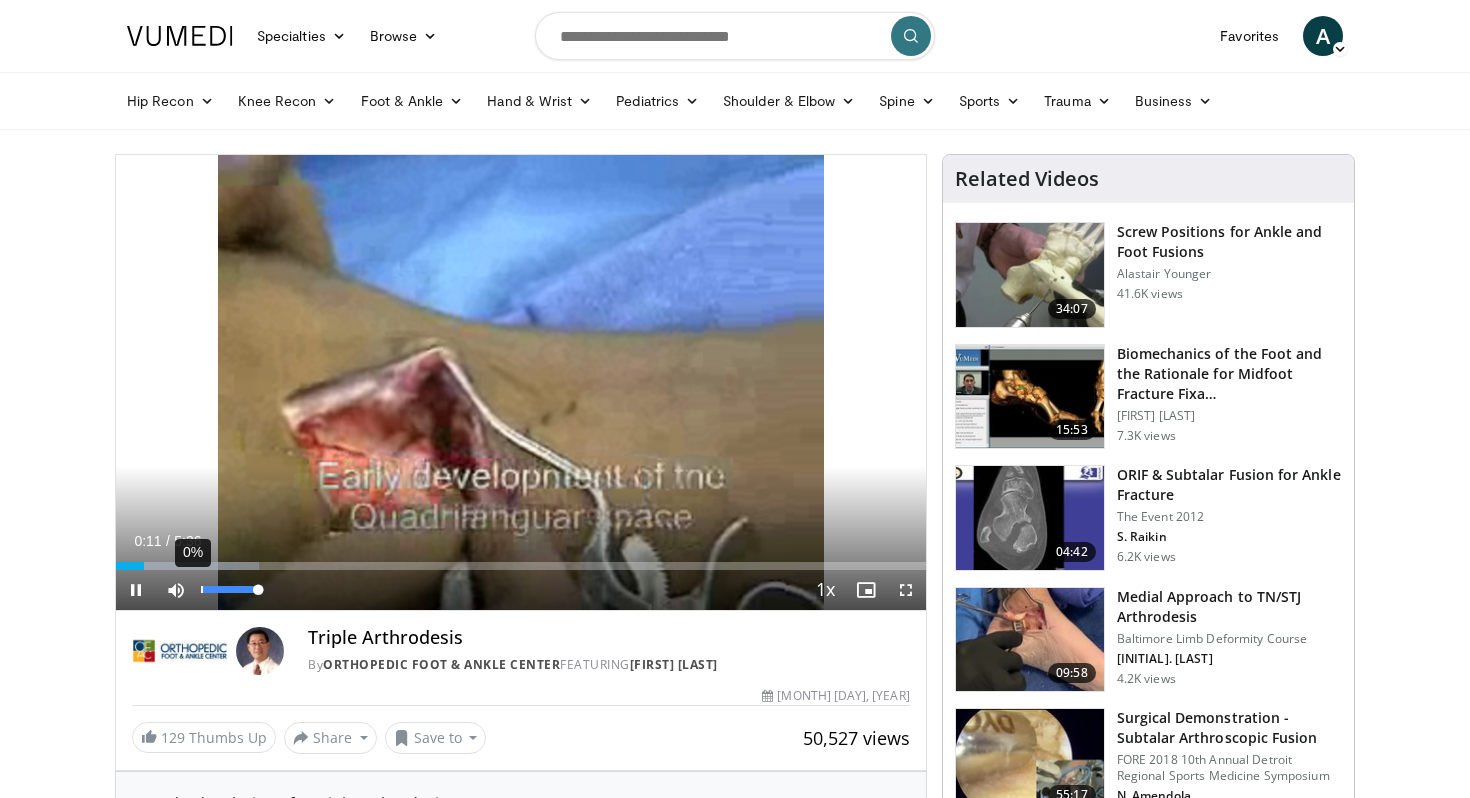 click at bounding box center (229, 589) 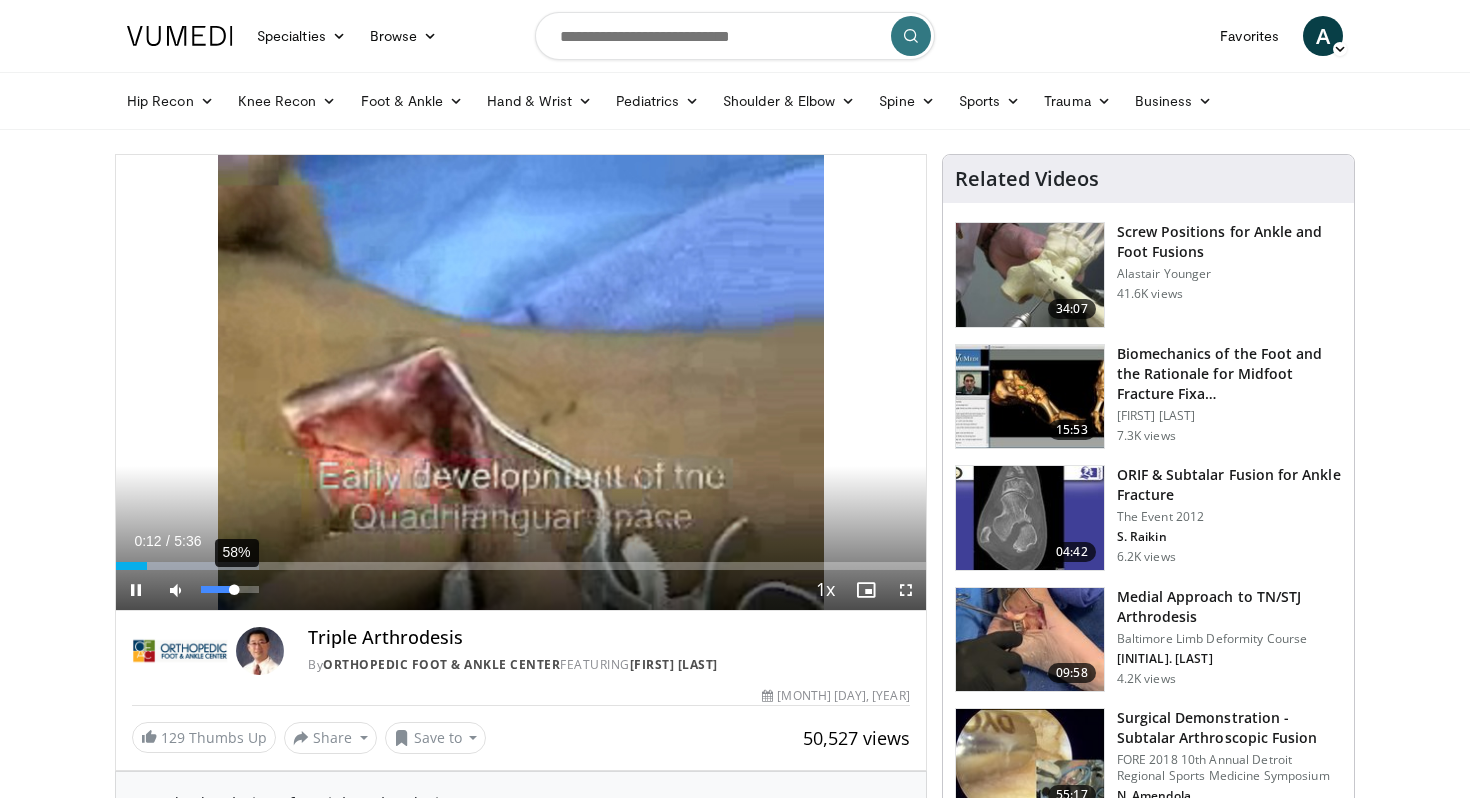 click on "58%" at bounding box center [229, 589] 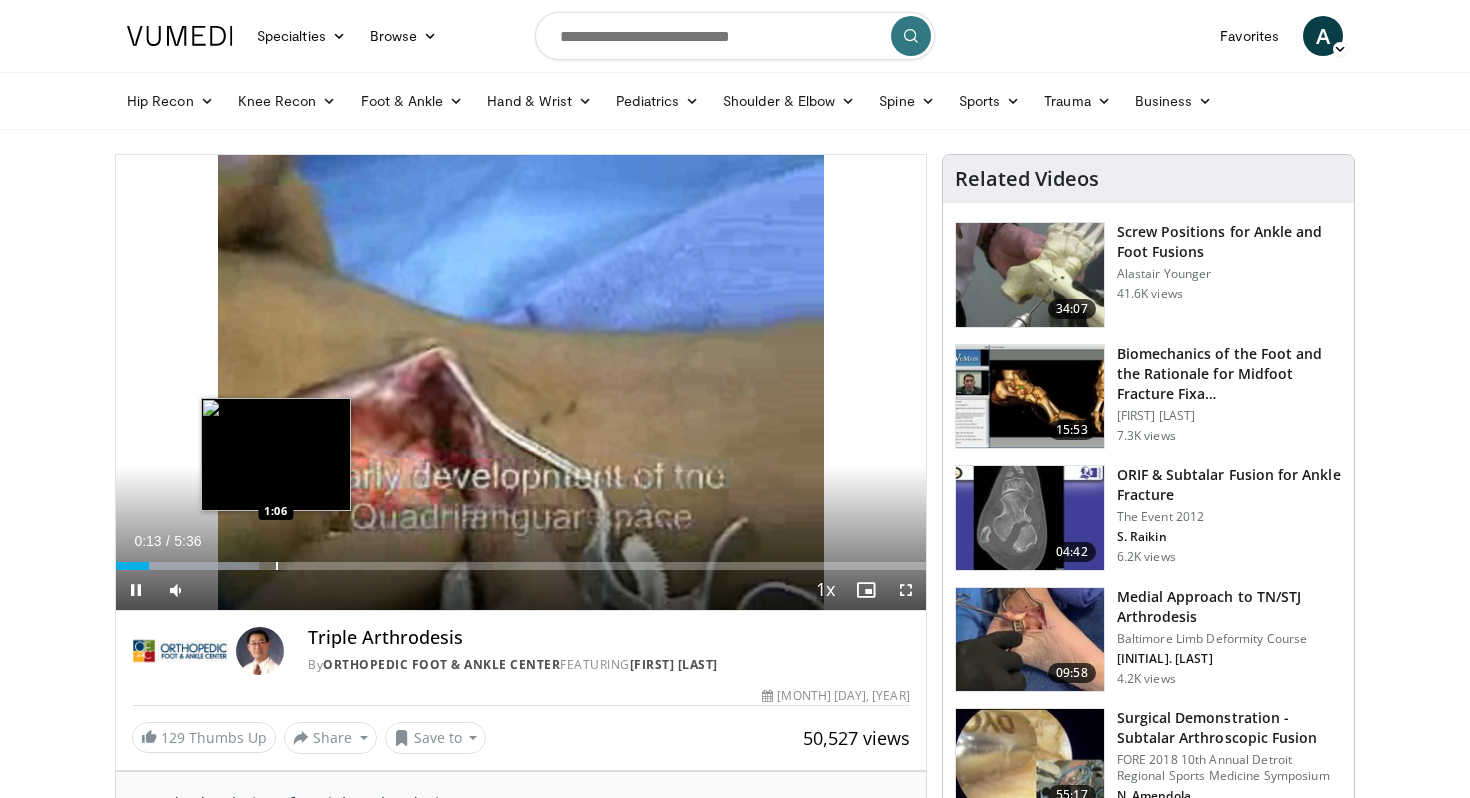 click at bounding box center [277, 566] 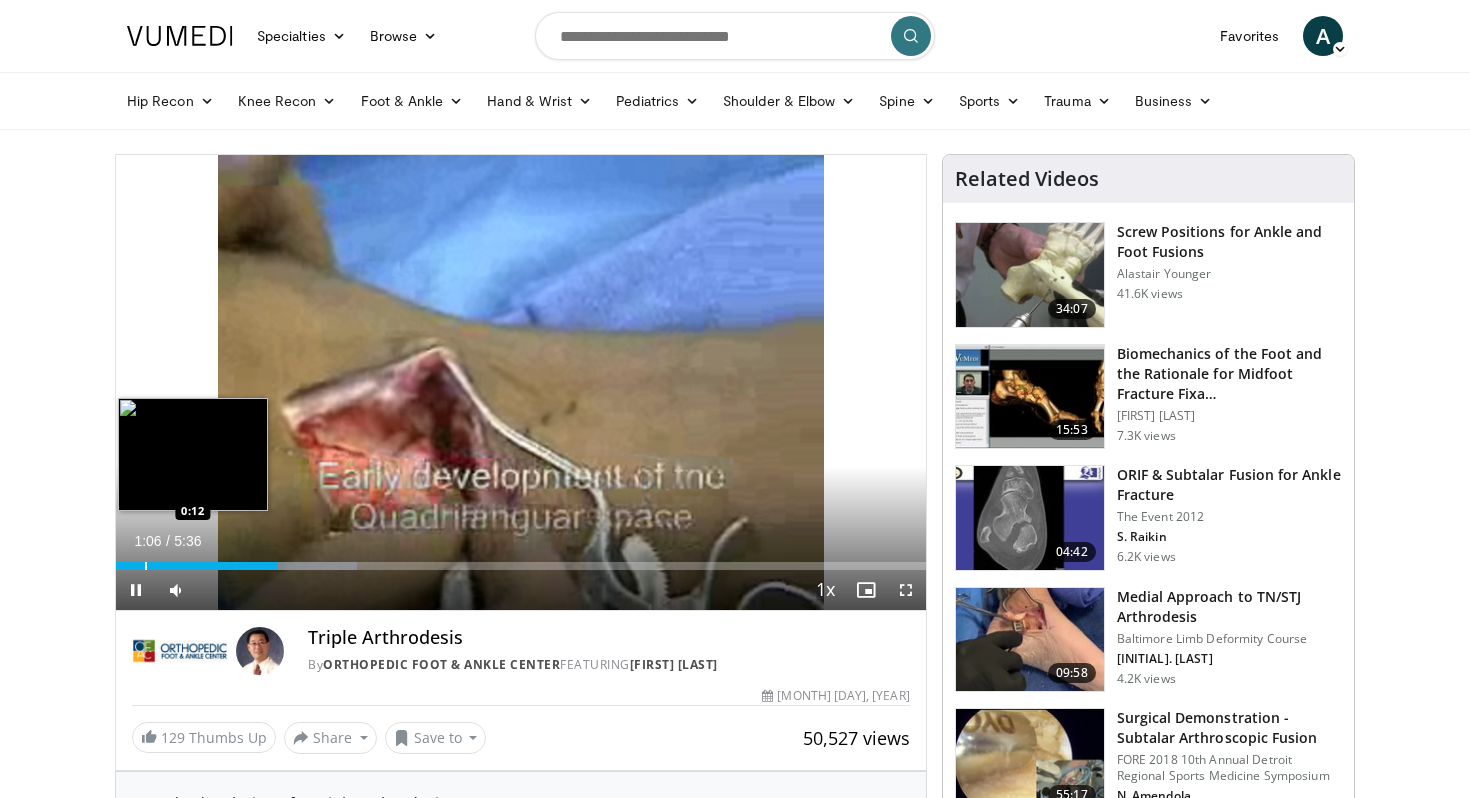 click at bounding box center [146, 566] 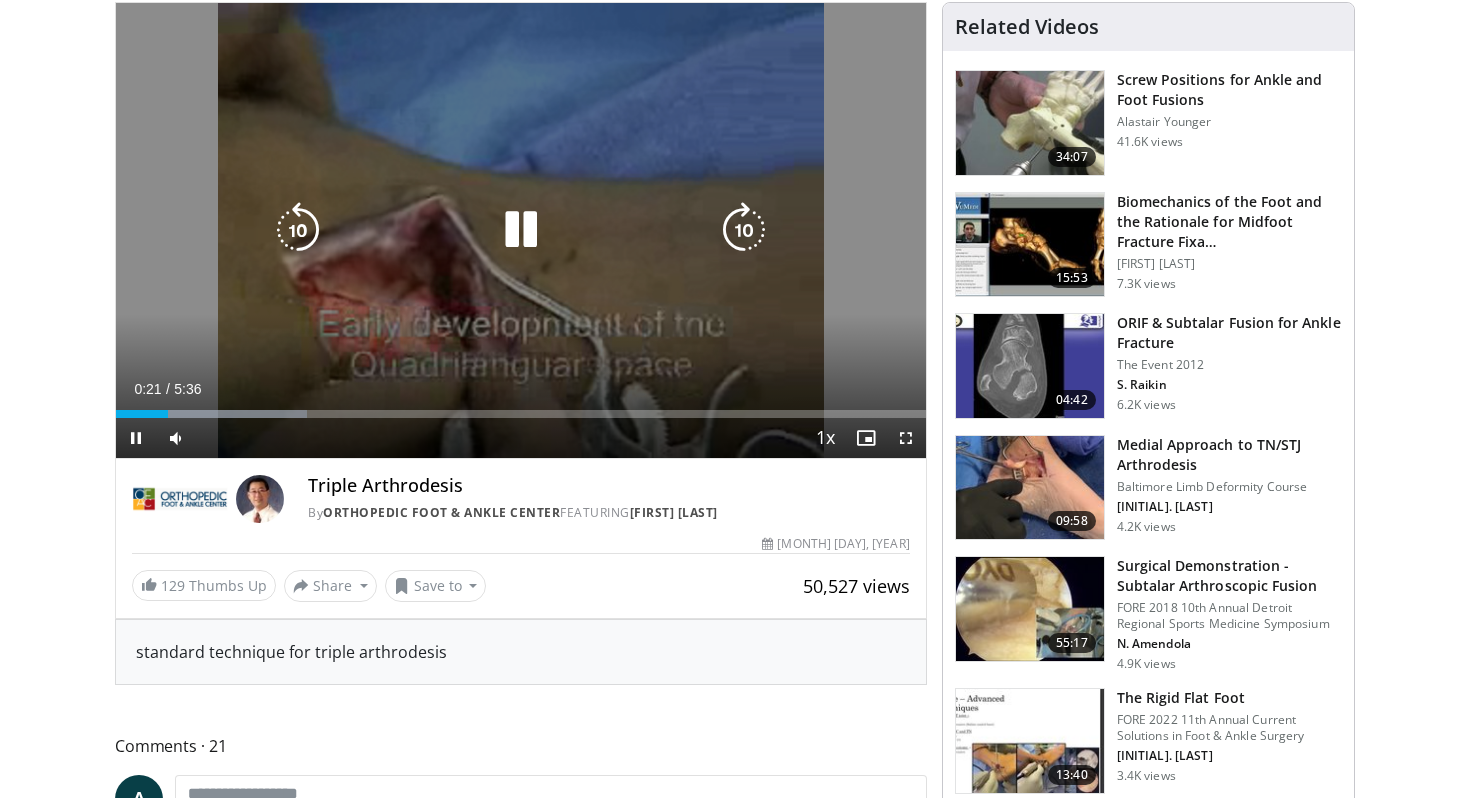 scroll, scrollTop: 168, scrollLeft: 0, axis: vertical 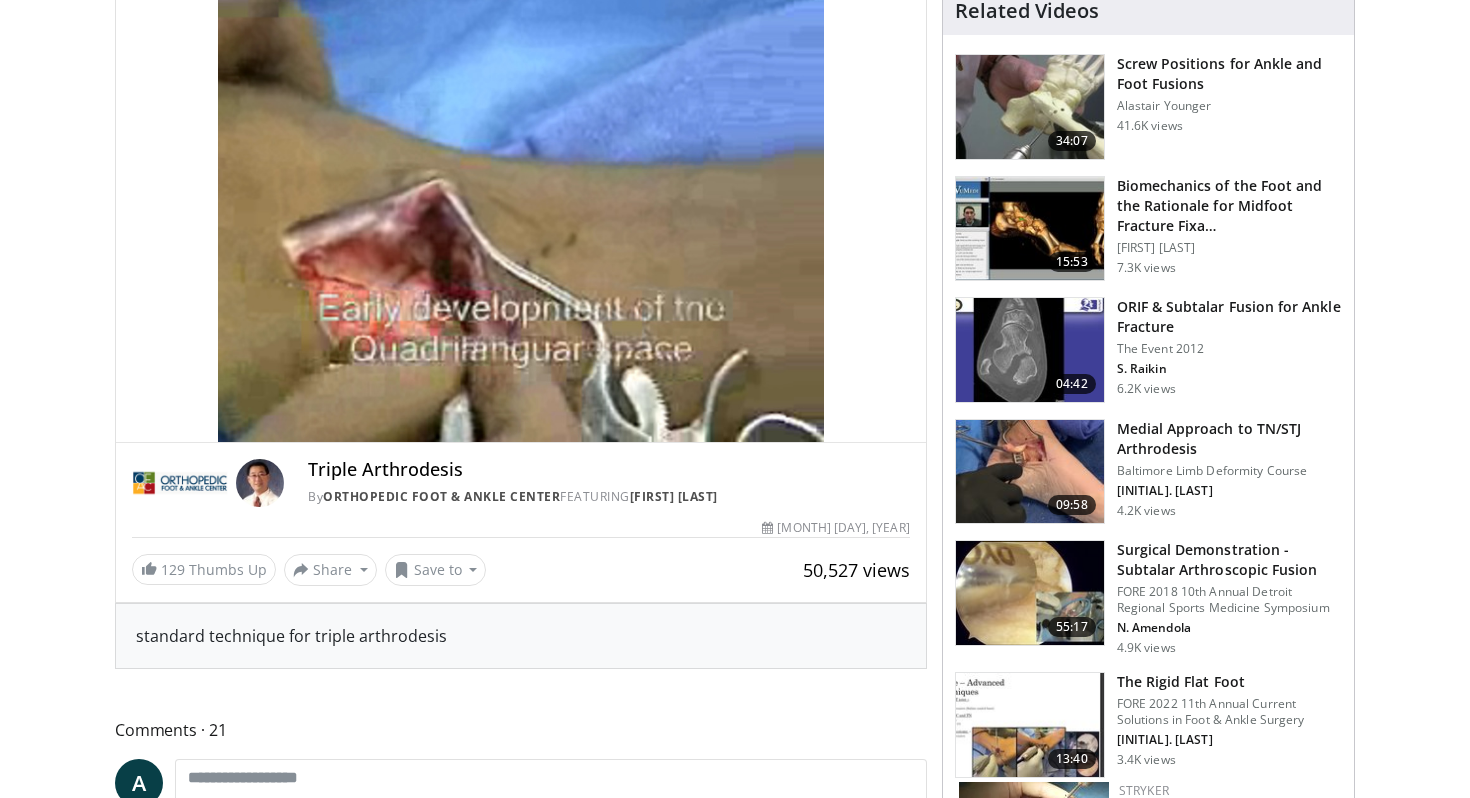 click at bounding box center [1030, 472] 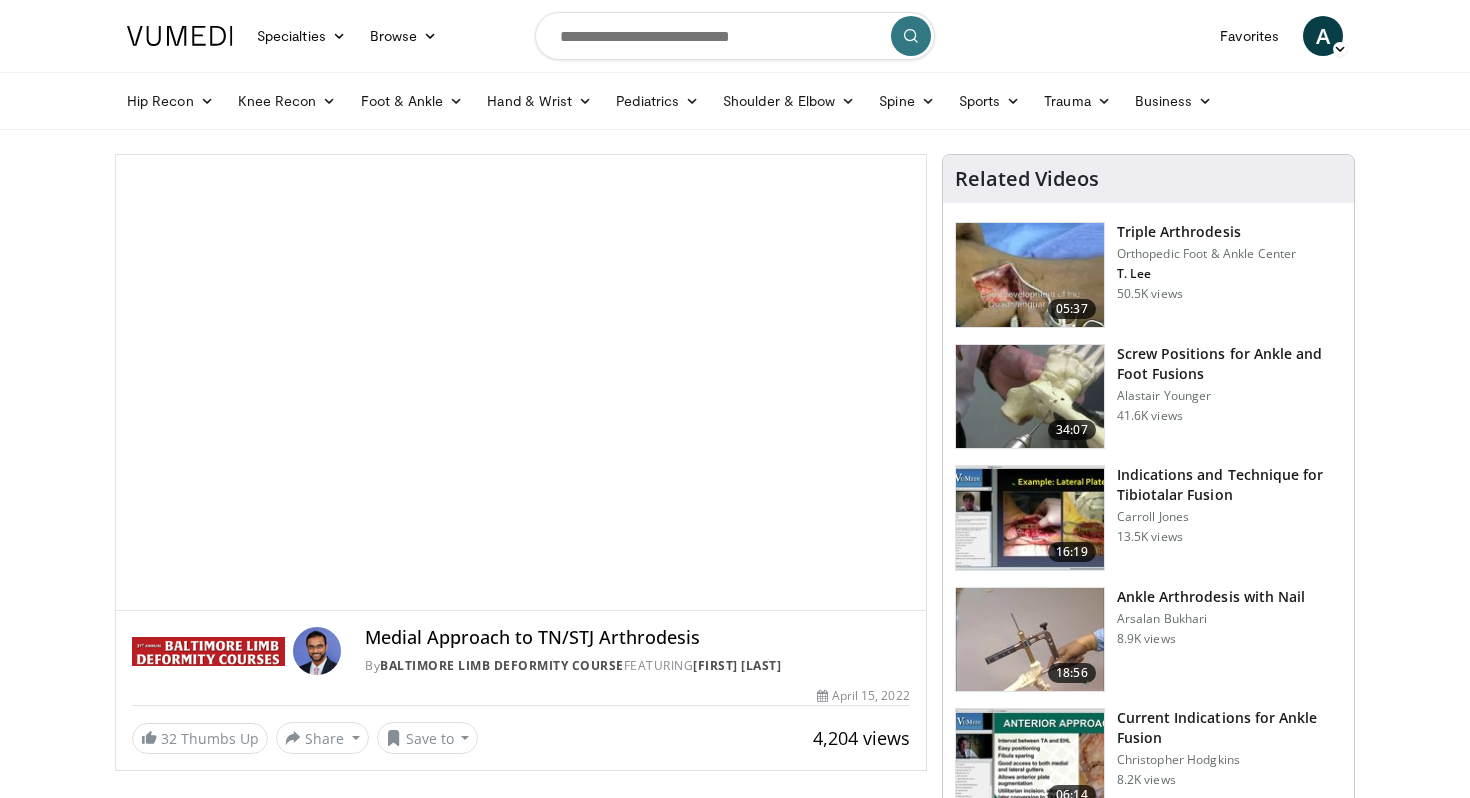 scroll, scrollTop: 0, scrollLeft: 0, axis: both 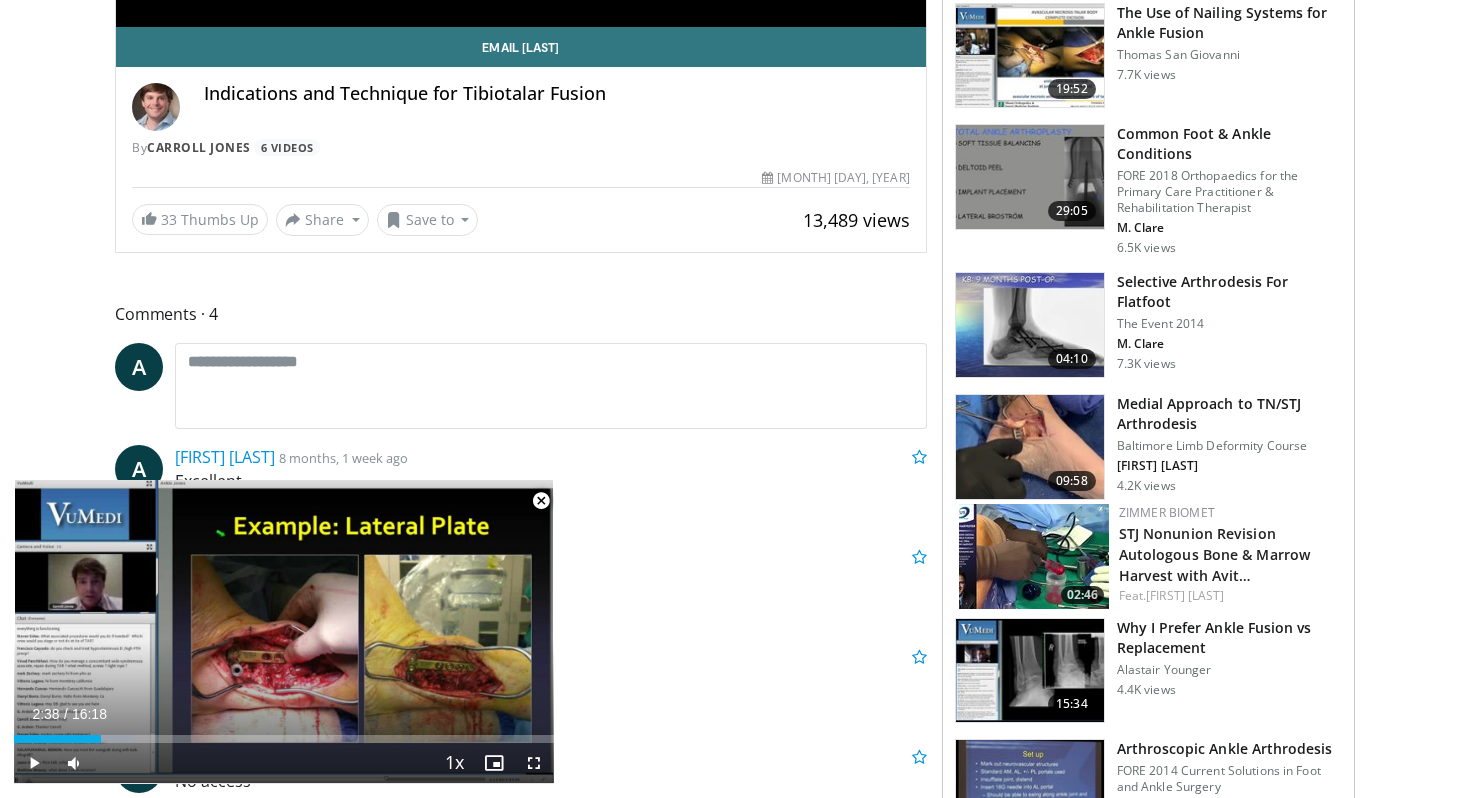 click at bounding box center (1030, 447) 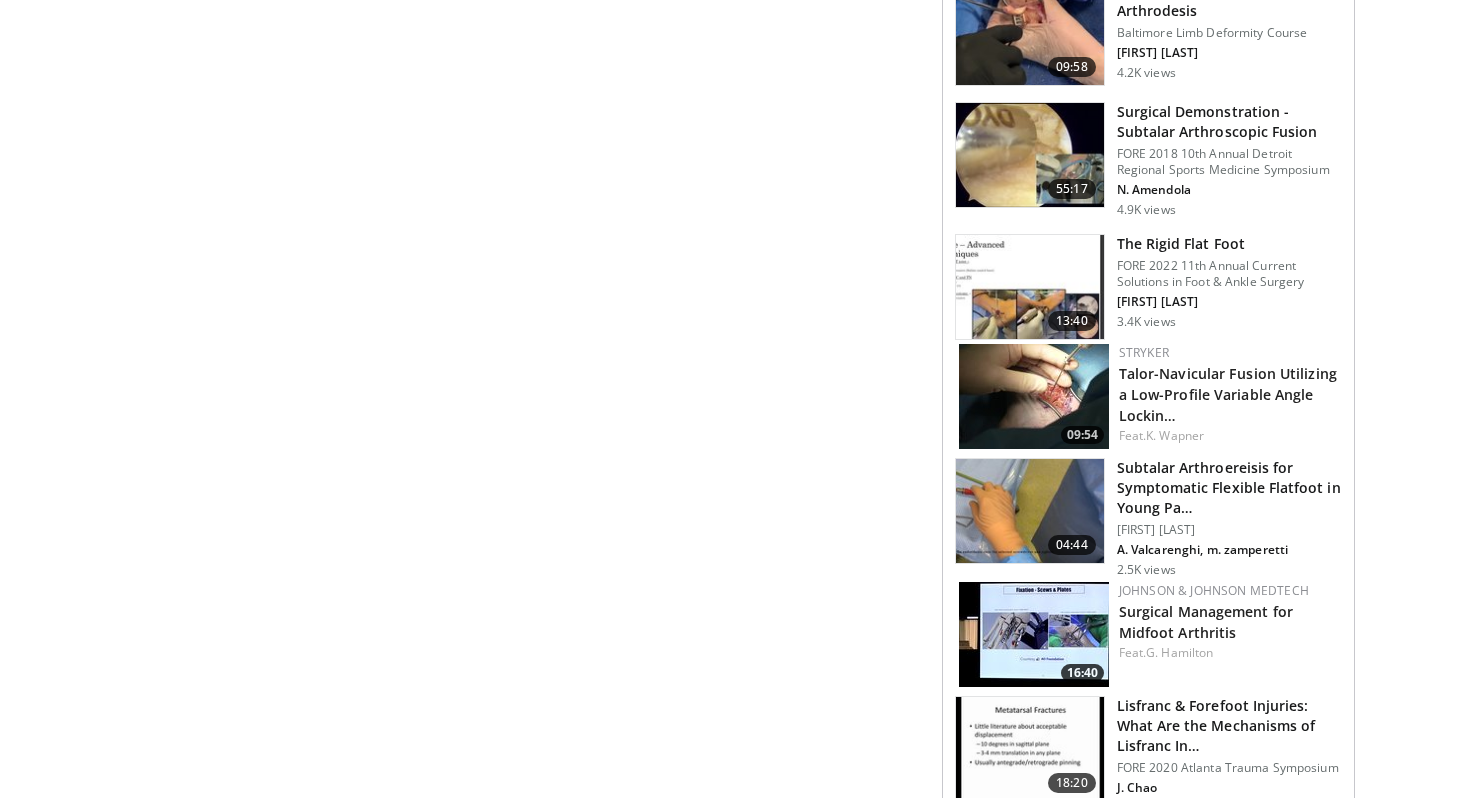scroll, scrollTop: 168, scrollLeft: 0, axis: vertical 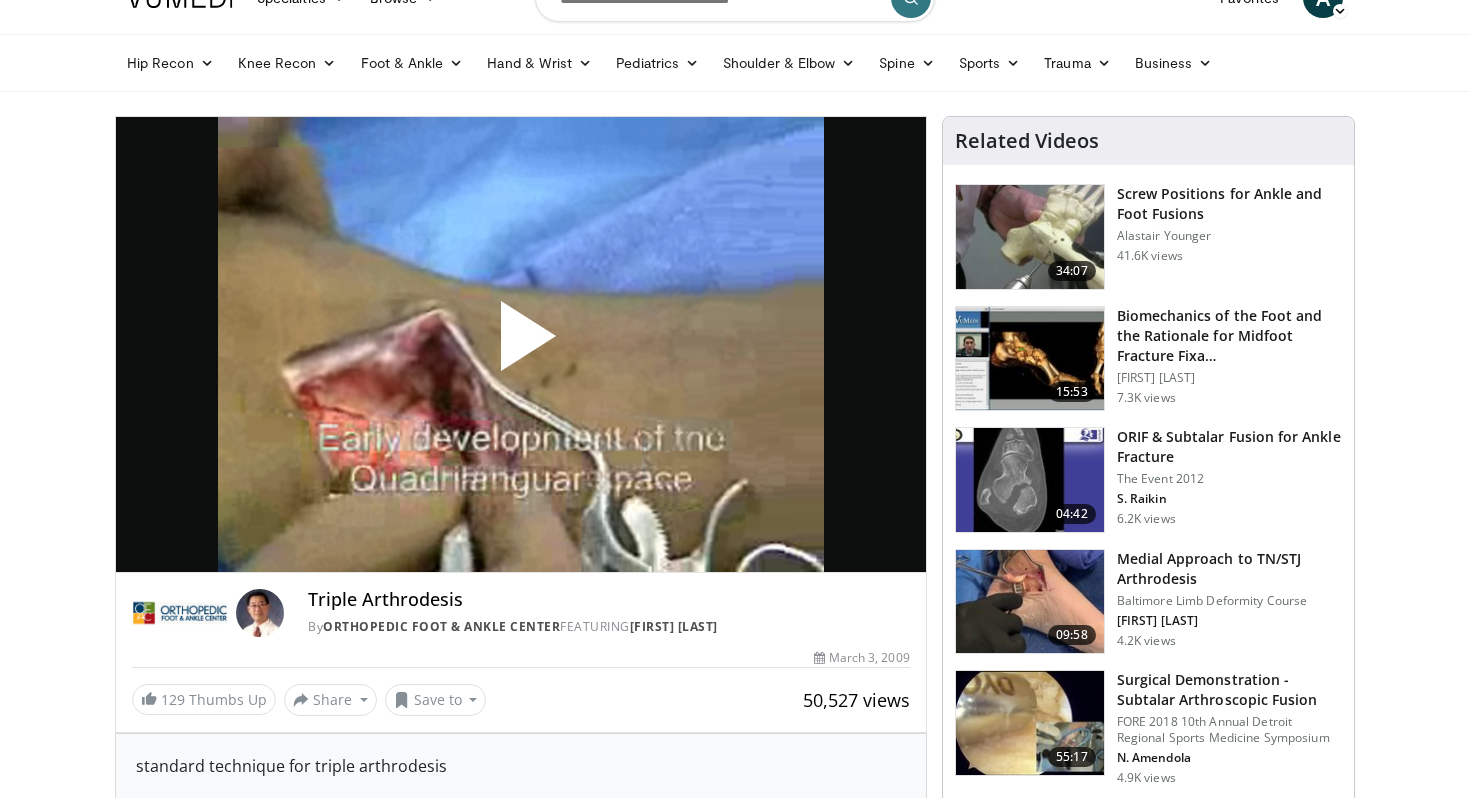 click at bounding box center [521, 344] 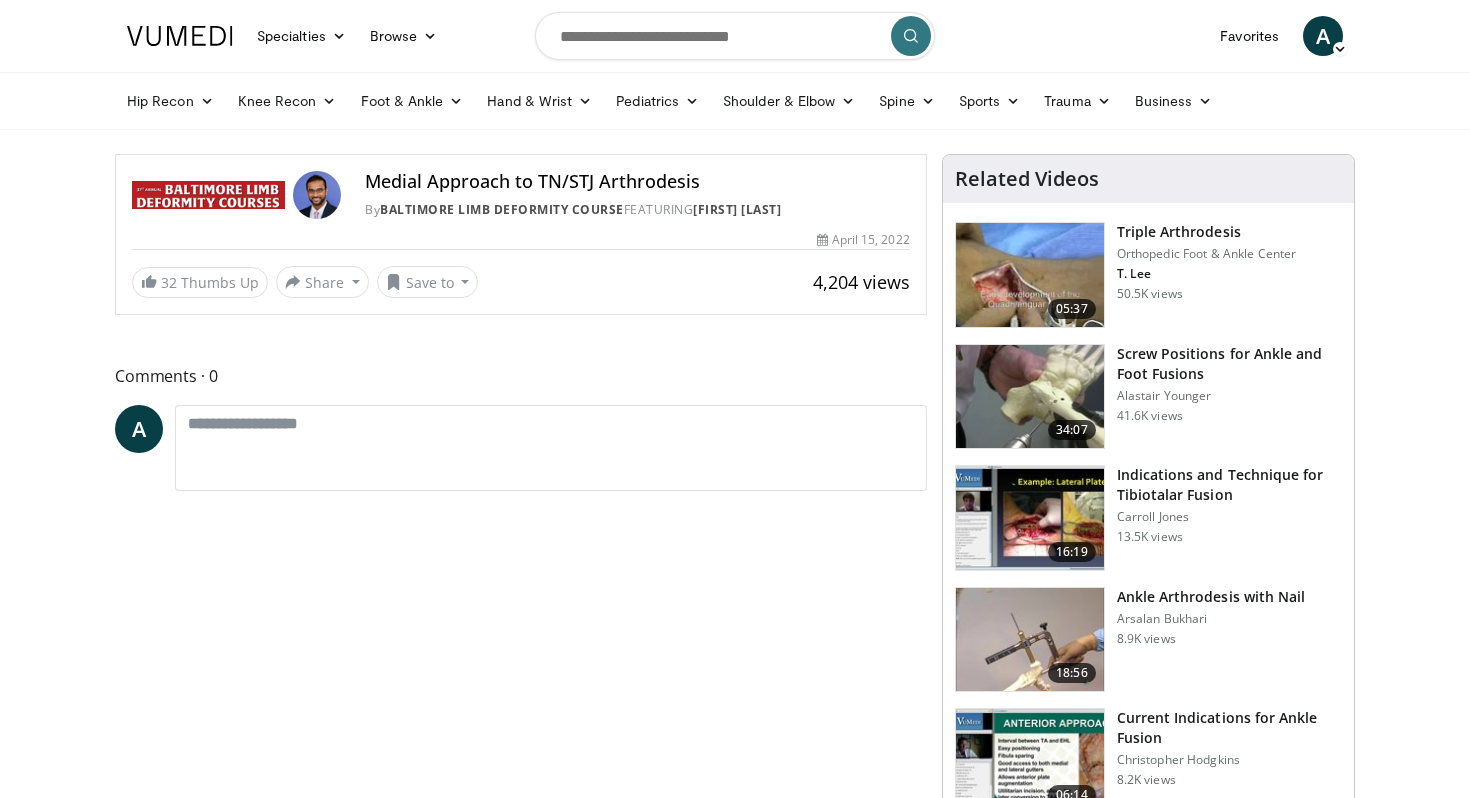 scroll, scrollTop: 0, scrollLeft: 0, axis: both 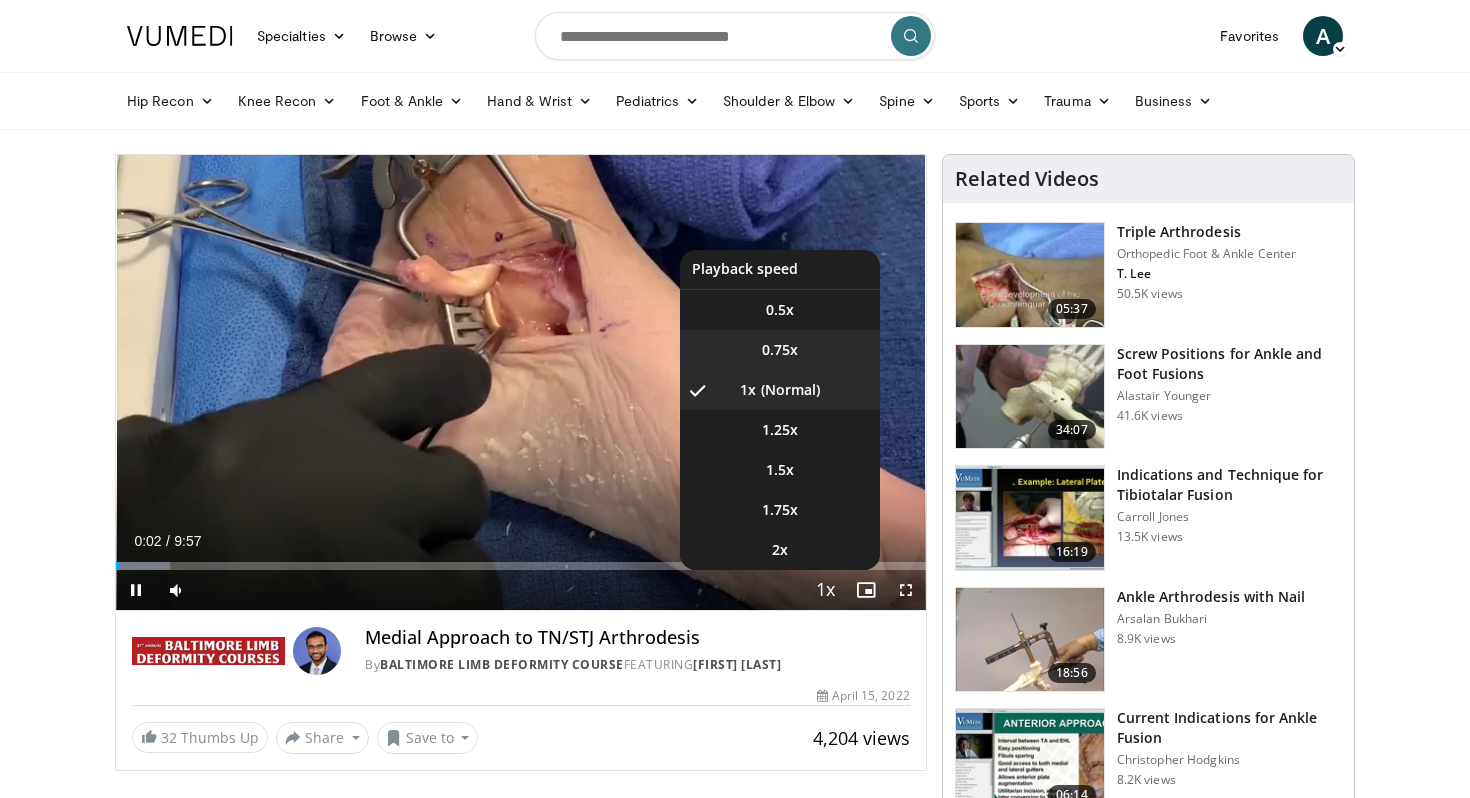 click on "0.75x" at bounding box center [780, 350] 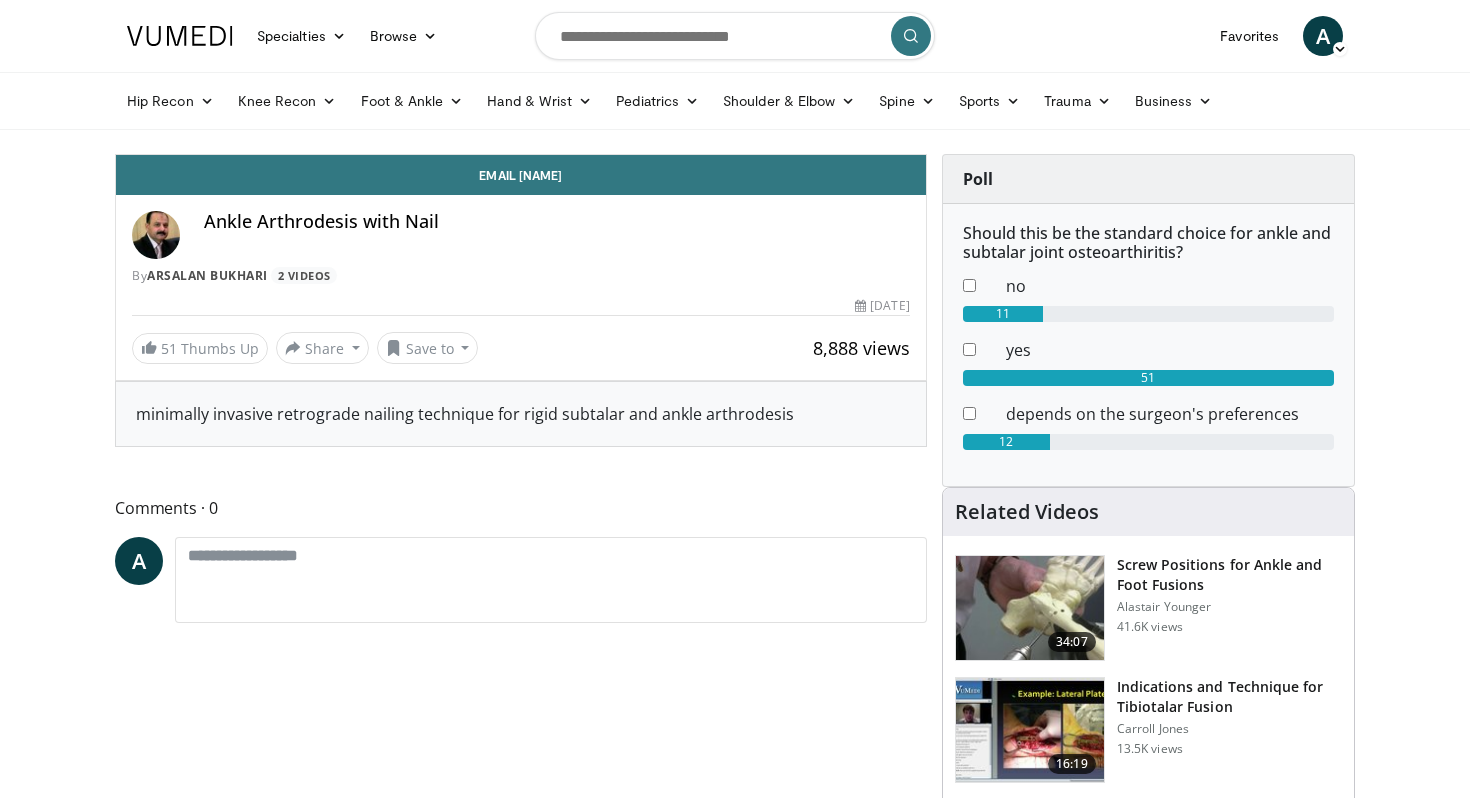 scroll, scrollTop: 0, scrollLeft: 0, axis: both 